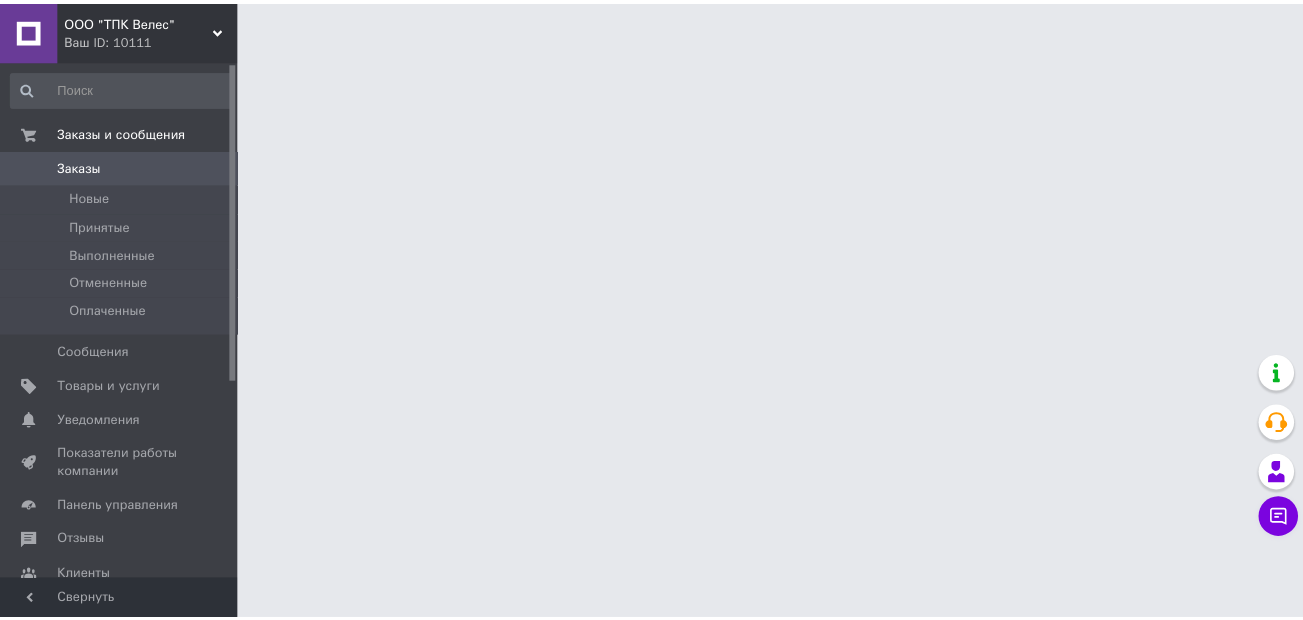 scroll, scrollTop: 0, scrollLeft: 0, axis: both 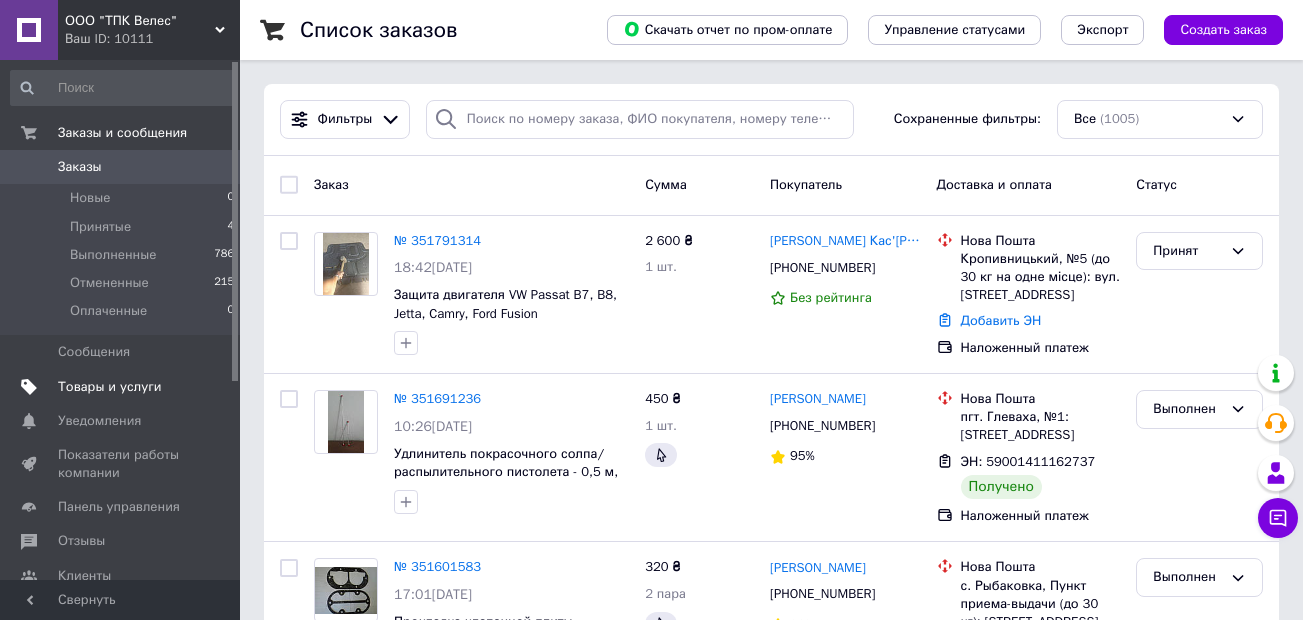 click on "Товары и услуги" at bounding box center [110, 387] 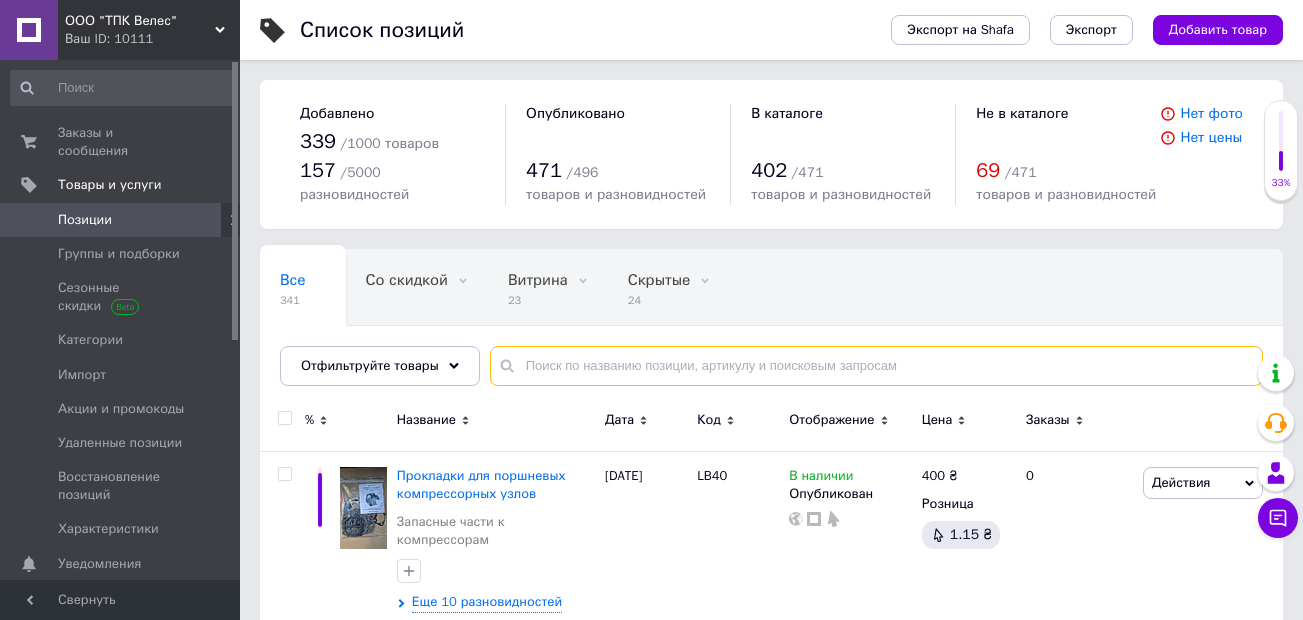 click at bounding box center (876, 366) 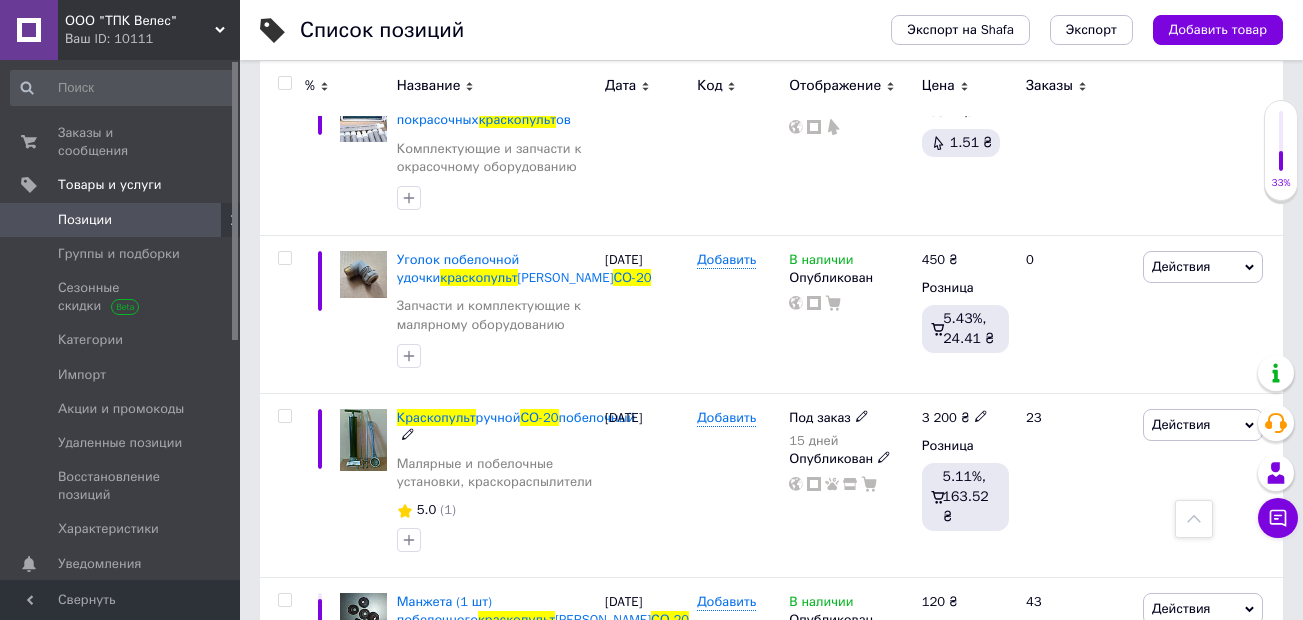 scroll, scrollTop: 600, scrollLeft: 0, axis: vertical 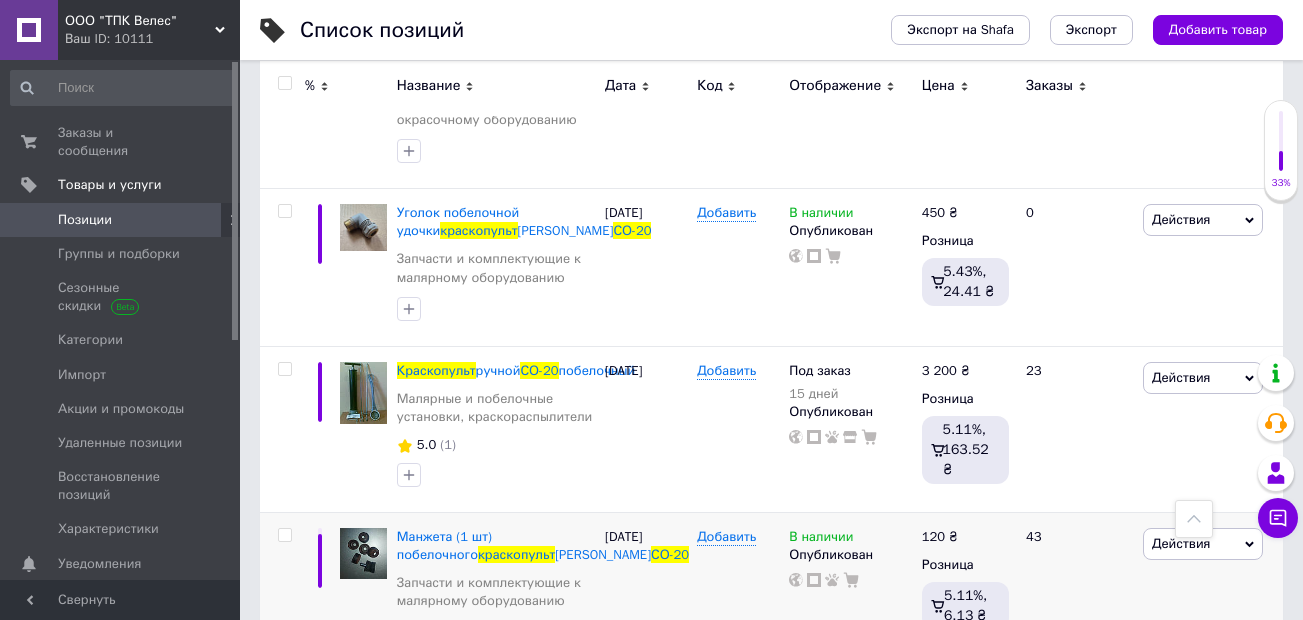 type on "краскопульт СО-20" 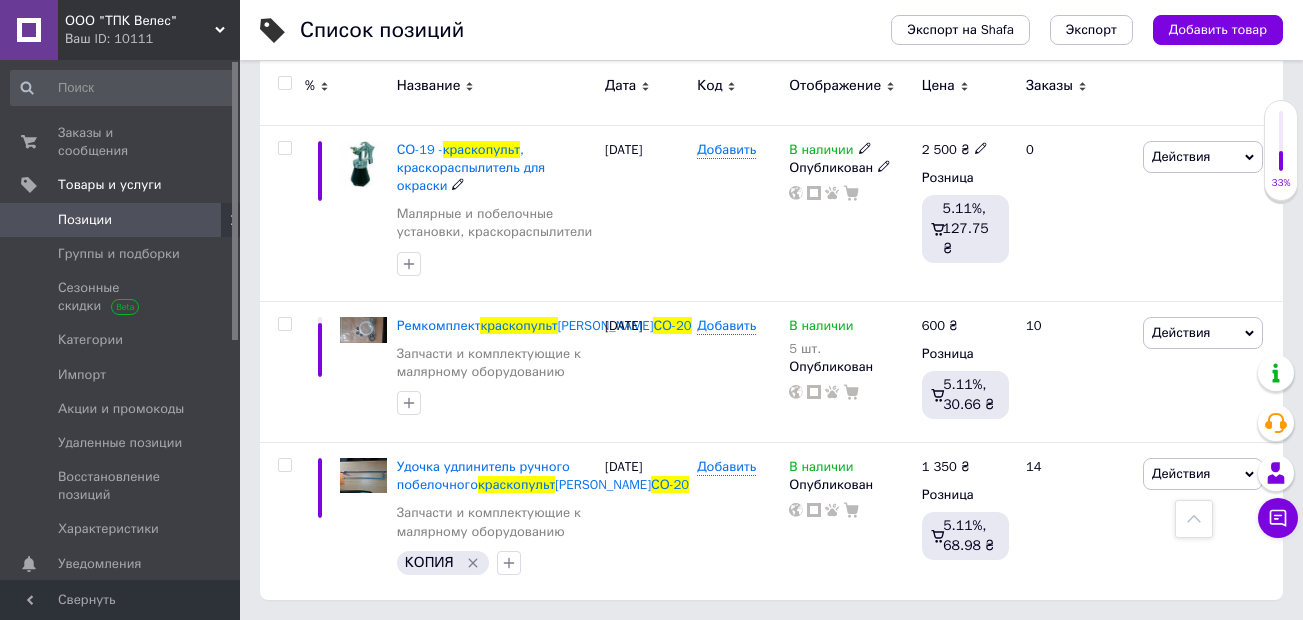 scroll, scrollTop: 1516, scrollLeft: 0, axis: vertical 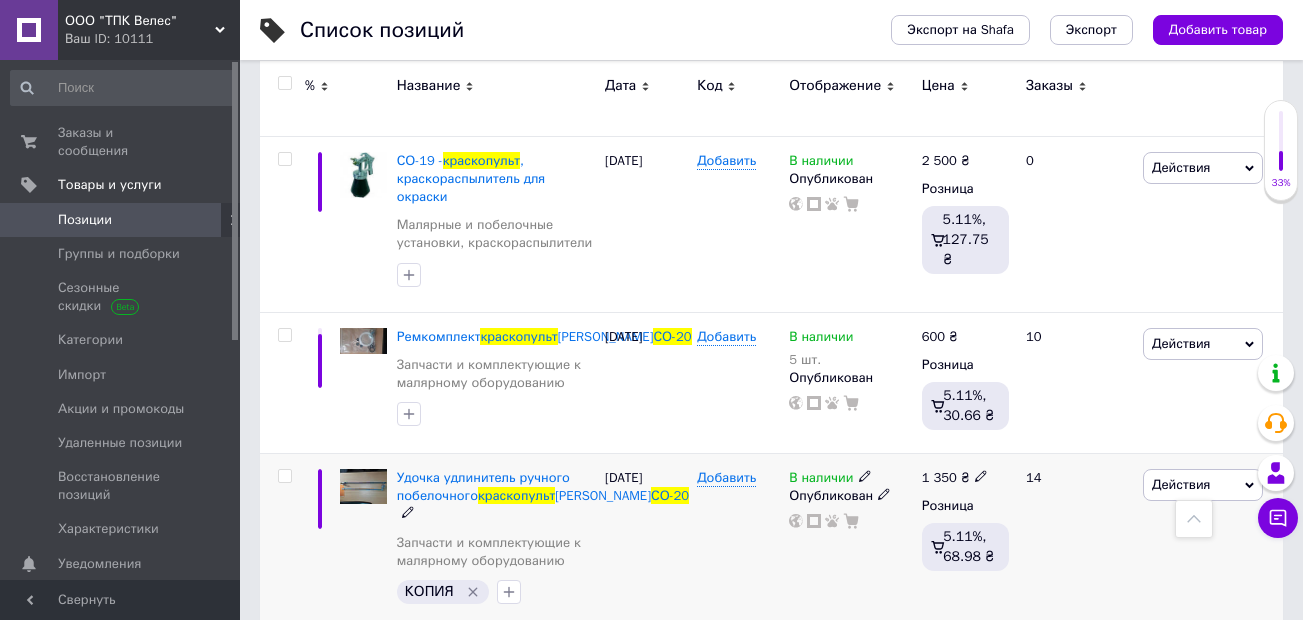 click on "1 350   ₴ Розница 5.11%, 68.98 ₴" at bounding box center (965, 541) 